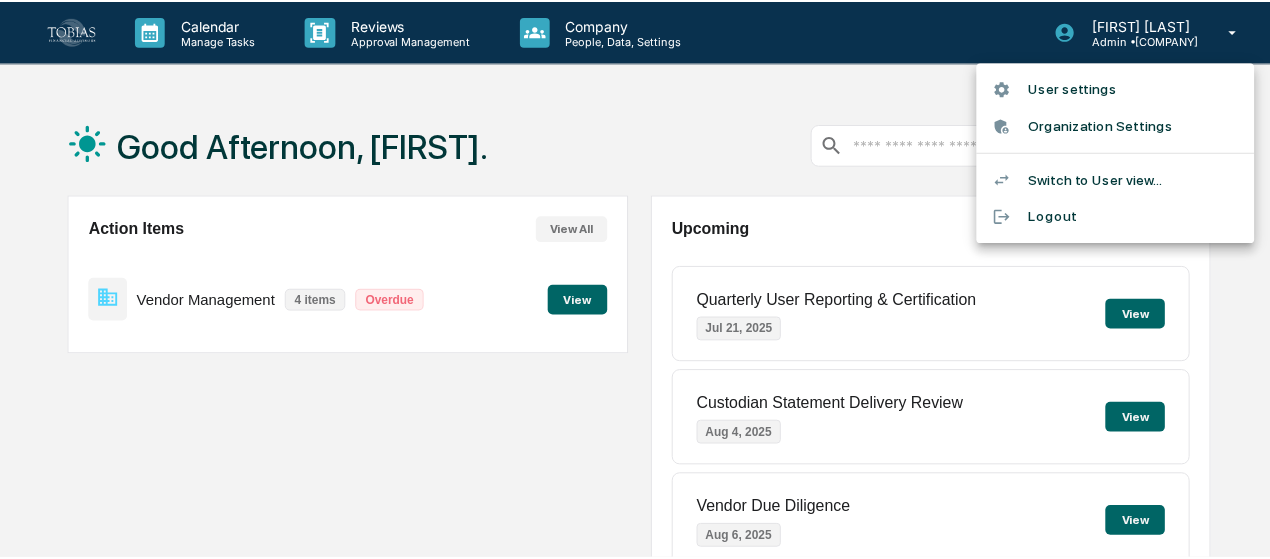 scroll, scrollTop: 0, scrollLeft: 0, axis: both 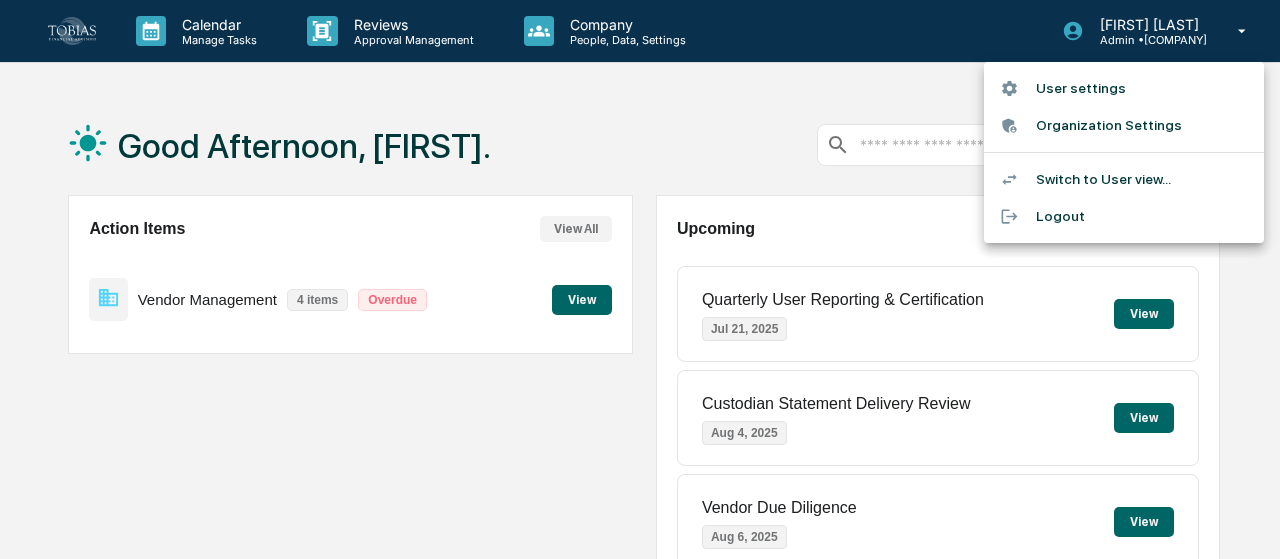 click on "Switch to User view..." at bounding box center (1124, 179) 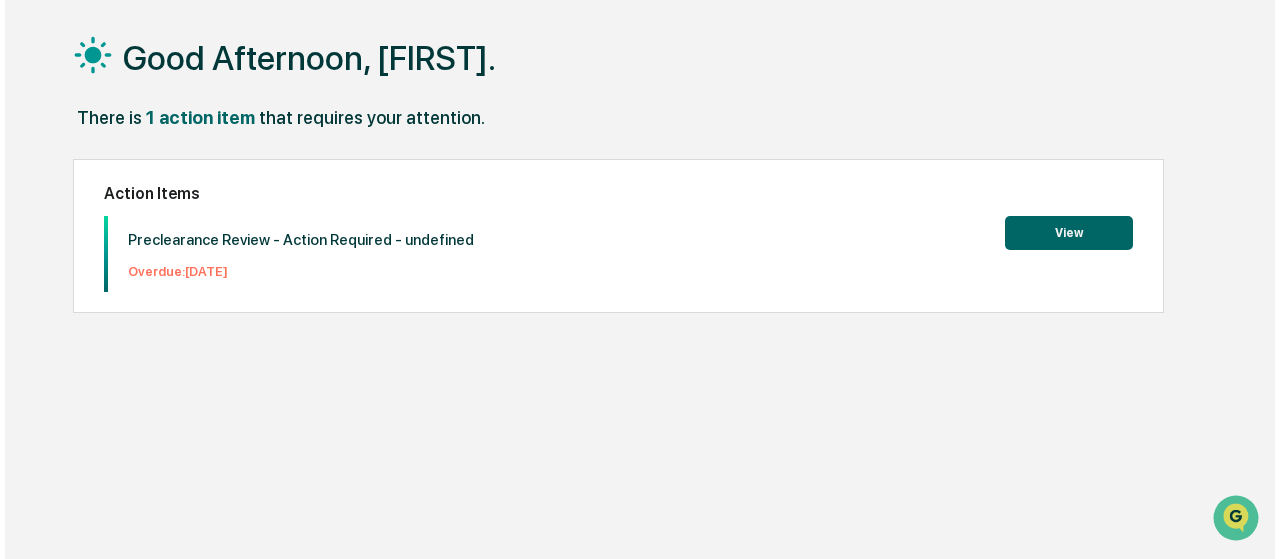 scroll, scrollTop: 0, scrollLeft: 0, axis: both 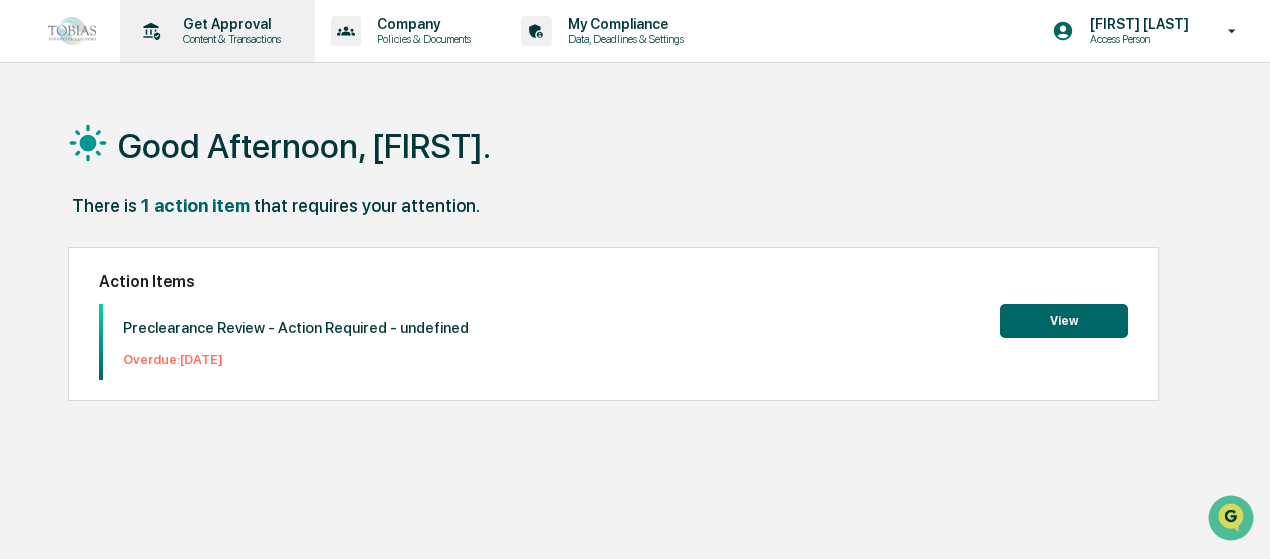 click on "Get Approval" at bounding box center (229, 24) 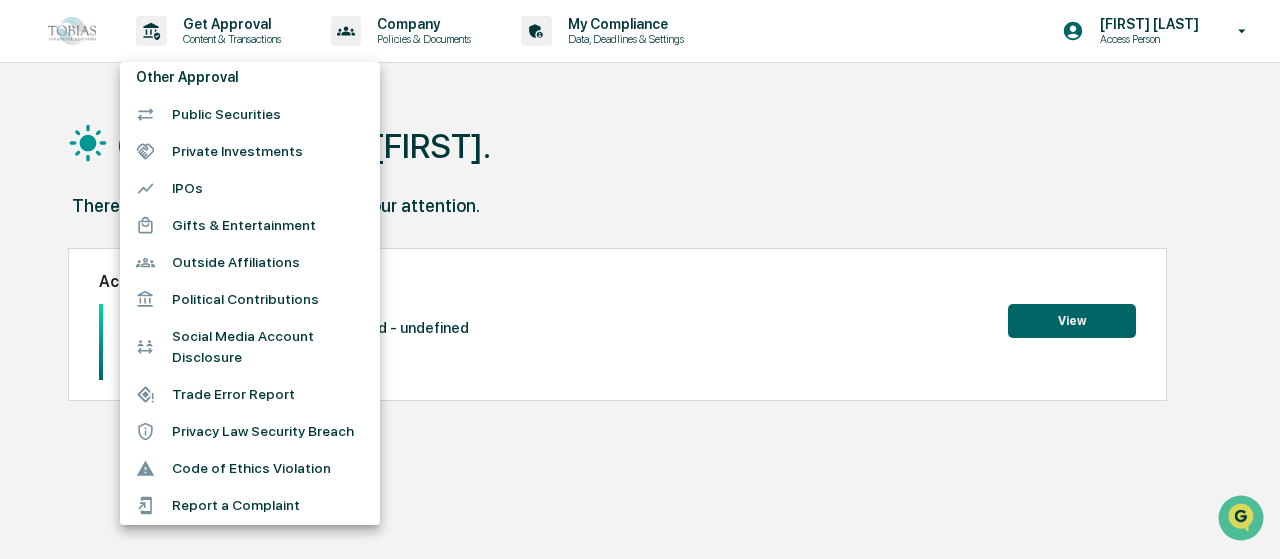 scroll, scrollTop: 158, scrollLeft: 0, axis: vertical 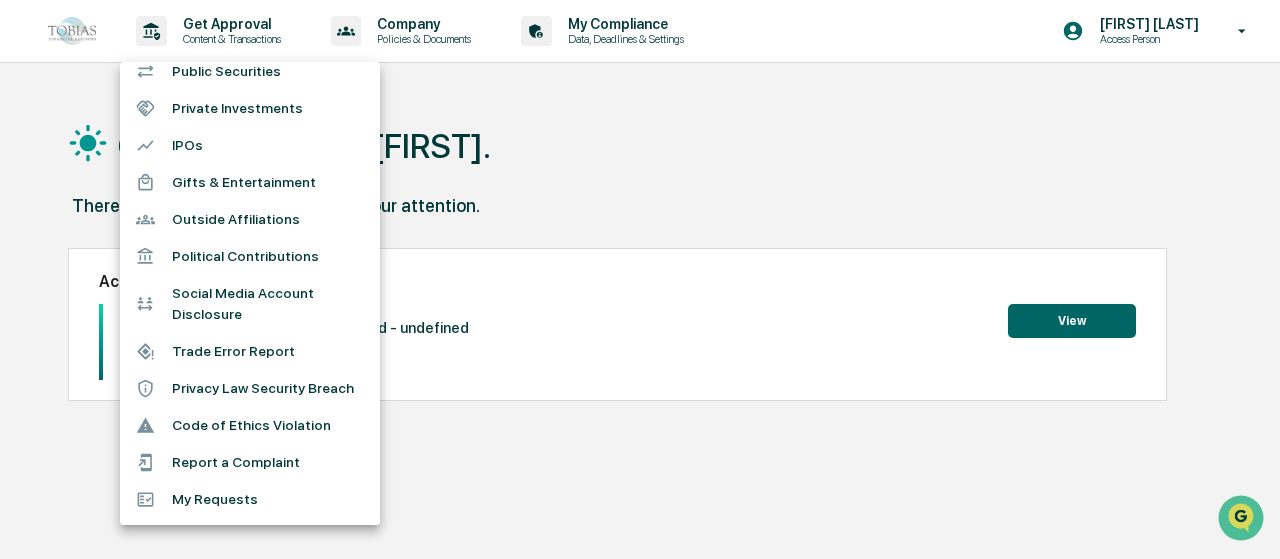 click on "Social Media Account Disclosure" at bounding box center (250, 304) 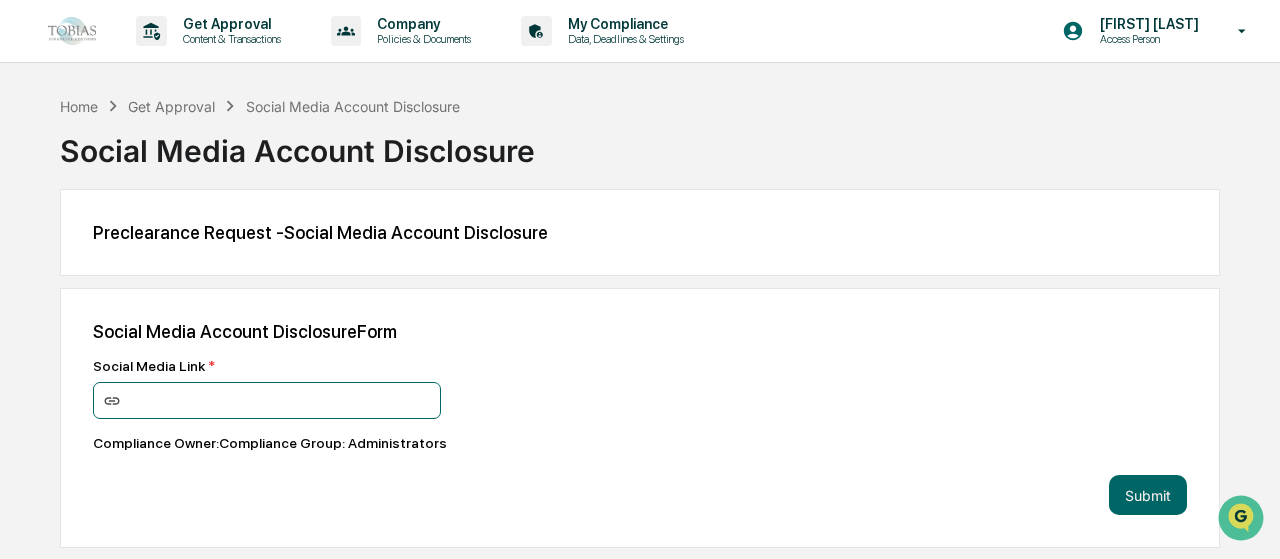 click at bounding box center [267, 400] 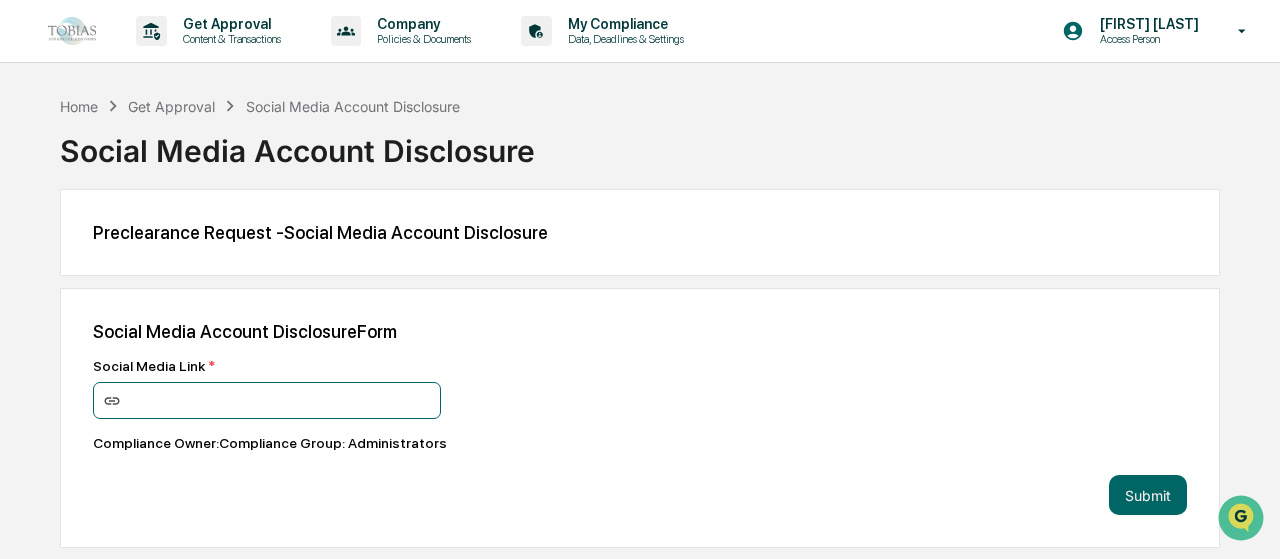 type on "**********" 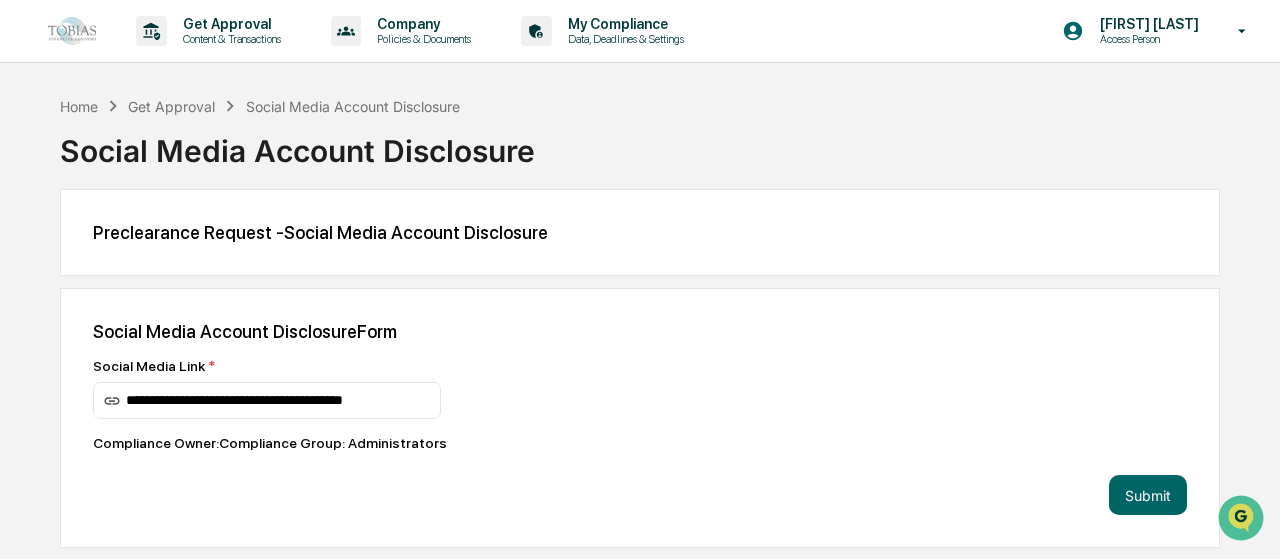 drag, startPoint x: 1151, startPoint y: 499, endPoint x: 8, endPoint y: 254, distance: 1168.9628 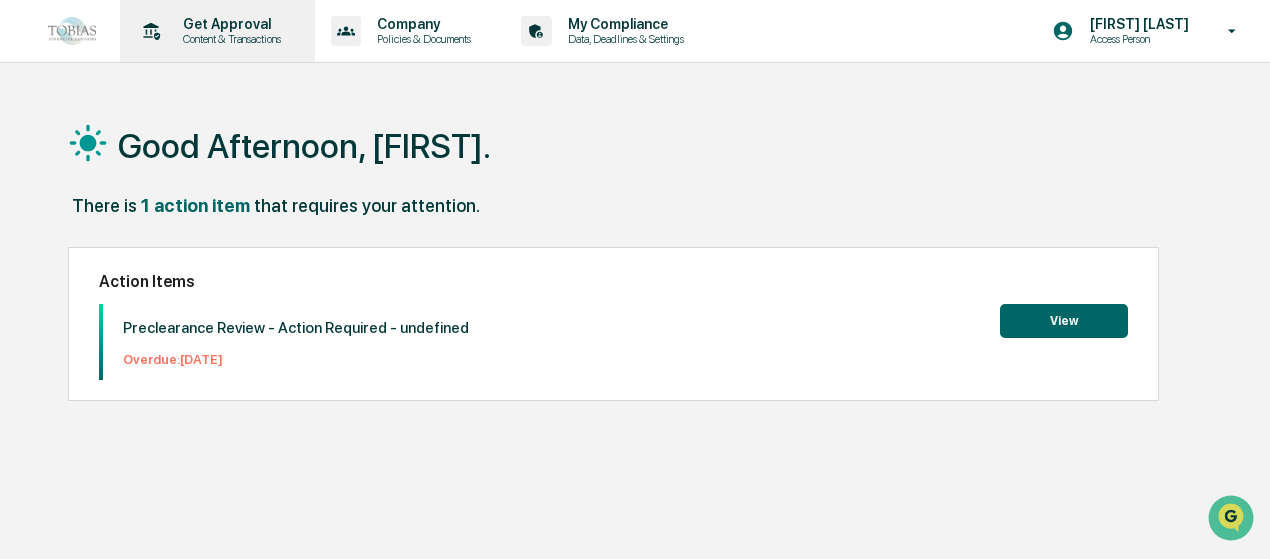 click on "Get Approval" at bounding box center [229, 24] 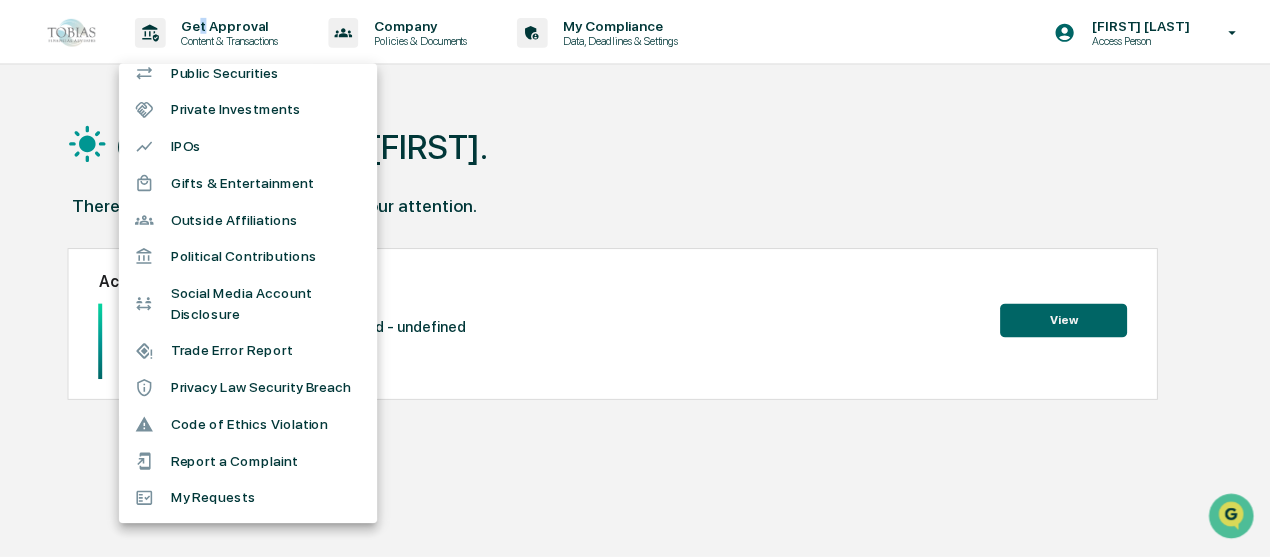 scroll, scrollTop: 0, scrollLeft: 0, axis: both 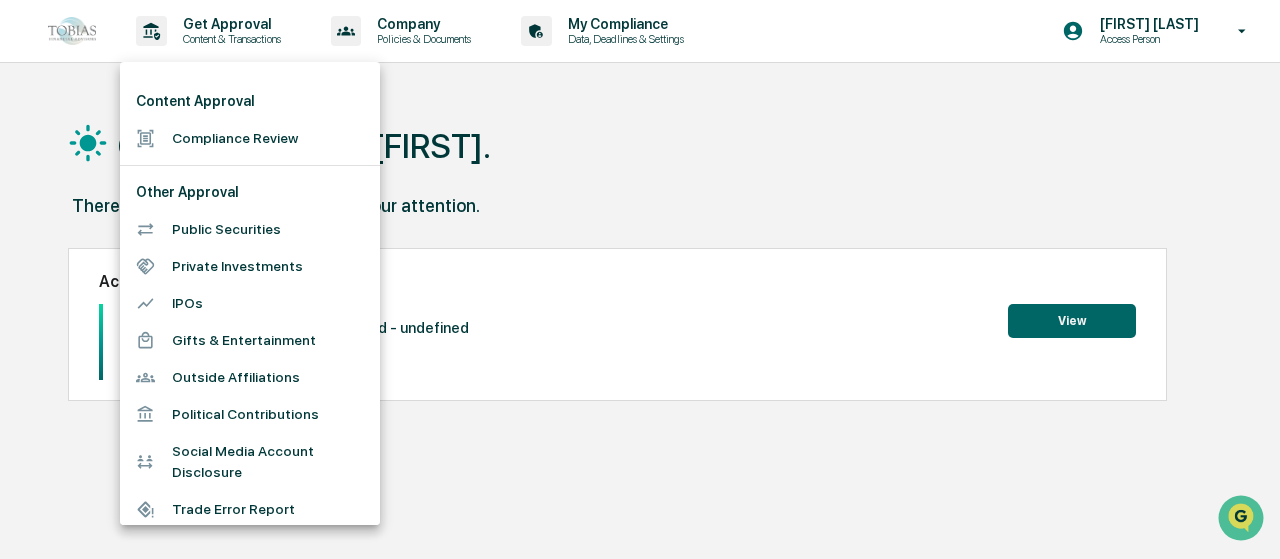 click at bounding box center [640, 279] 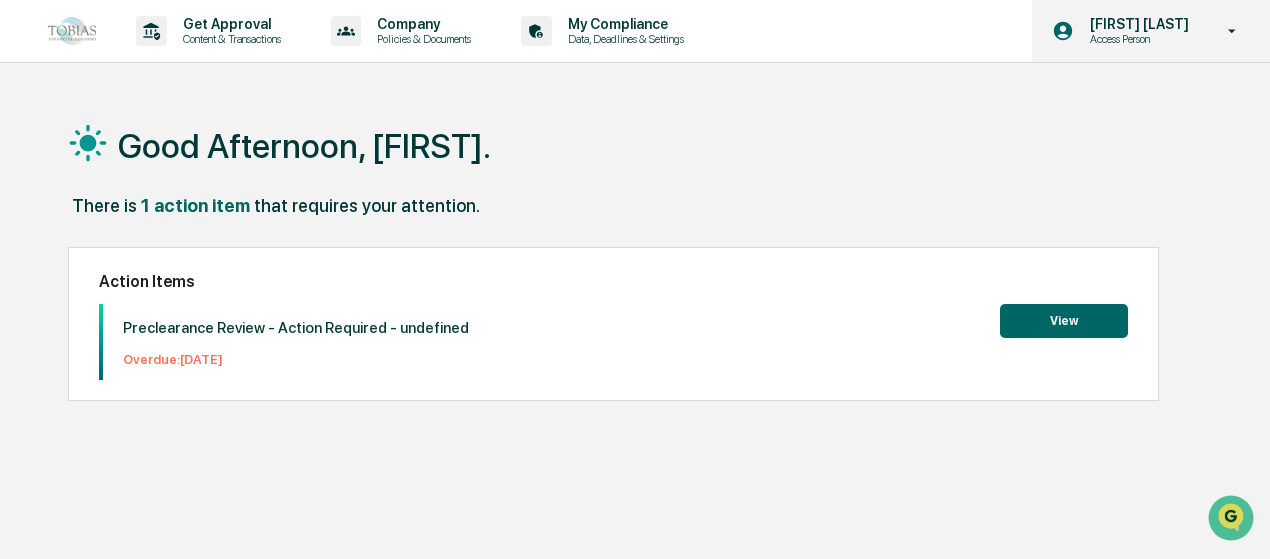 click on "Access Person" at bounding box center [1136, 39] 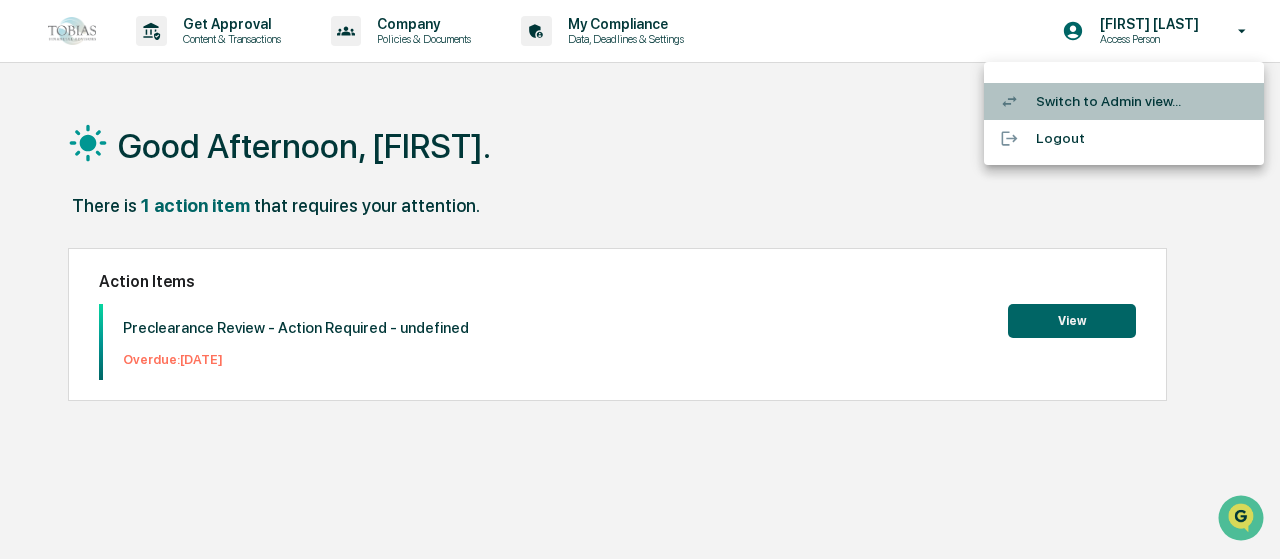 click on "Switch to Admin view..." at bounding box center (1124, 101) 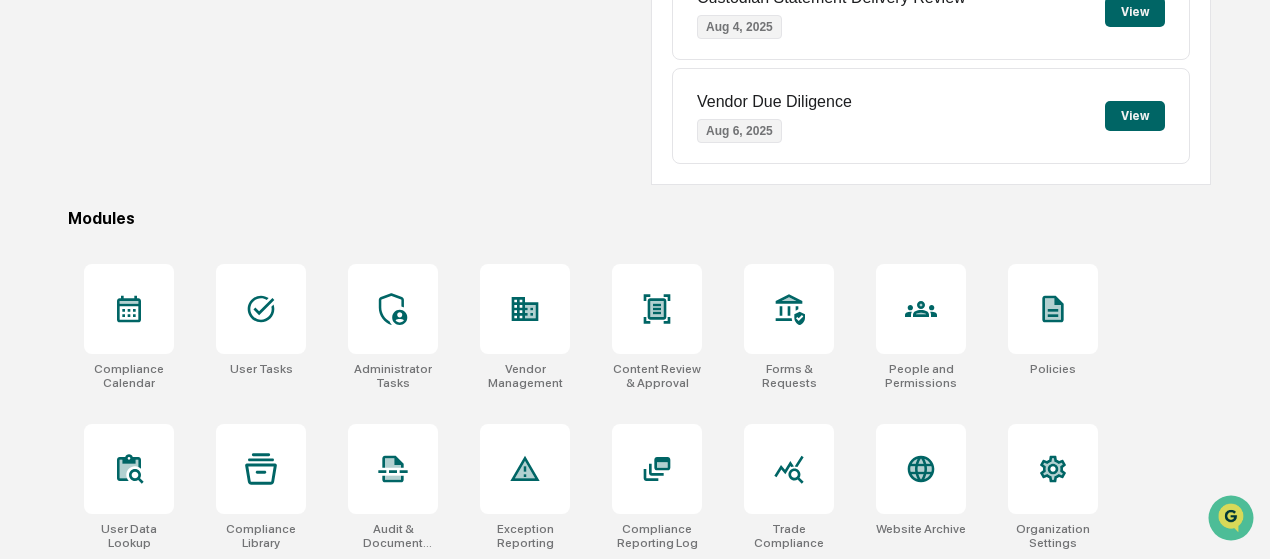 scroll, scrollTop: 403, scrollLeft: 0, axis: vertical 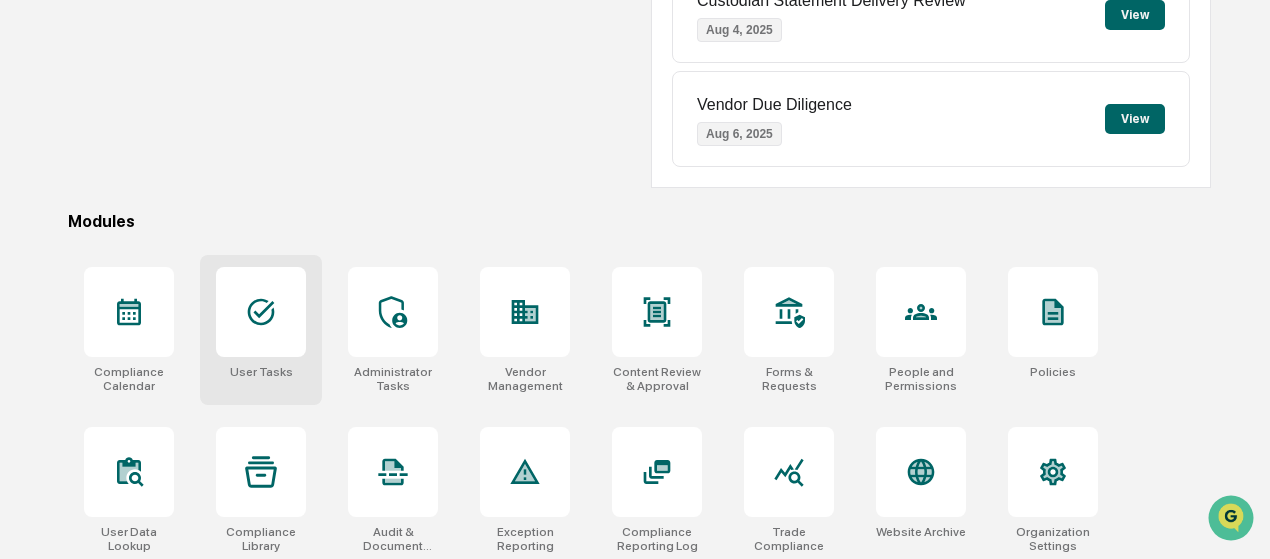 click at bounding box center (261, 312) 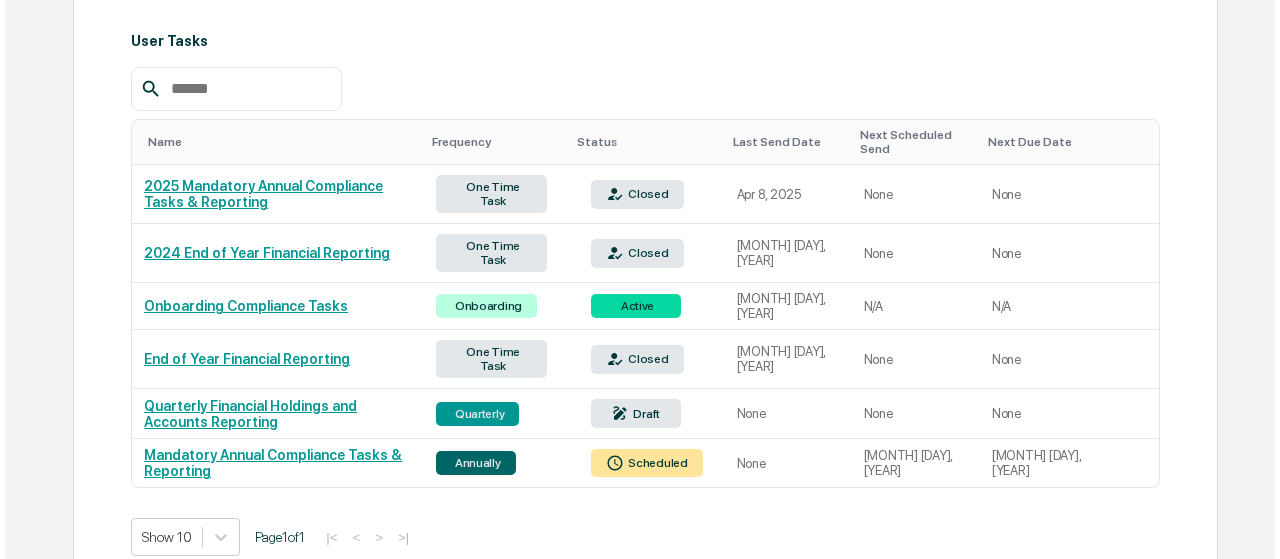 scroll, scrollTop: 0, scrollLeft: 0, axis: both 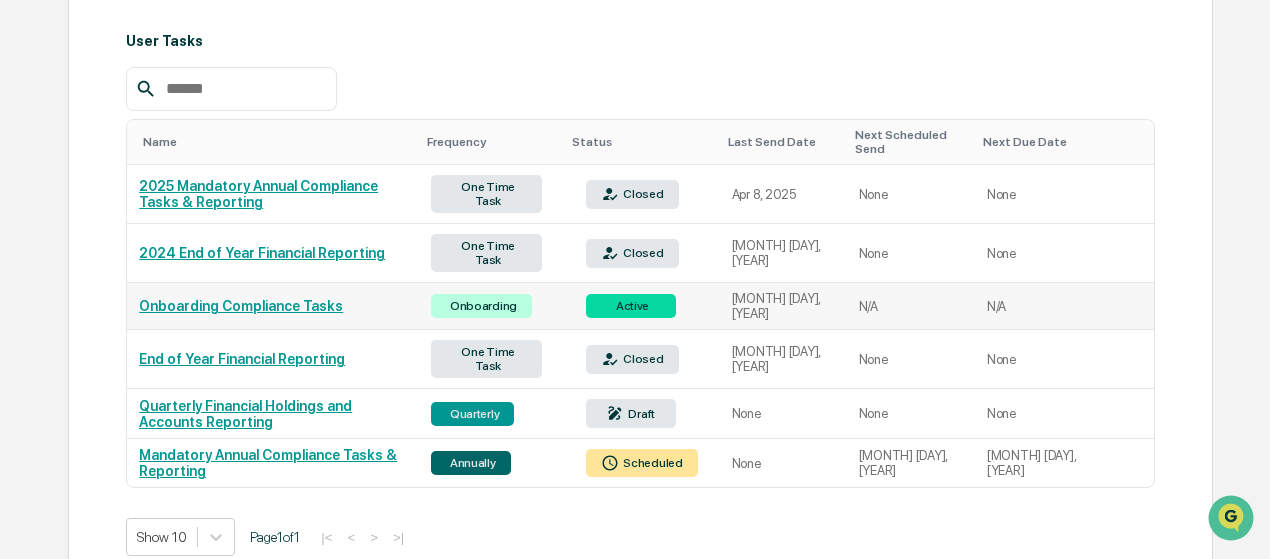 click on "Onboarding Compliance Tasks" at bounding box center [273, 306] 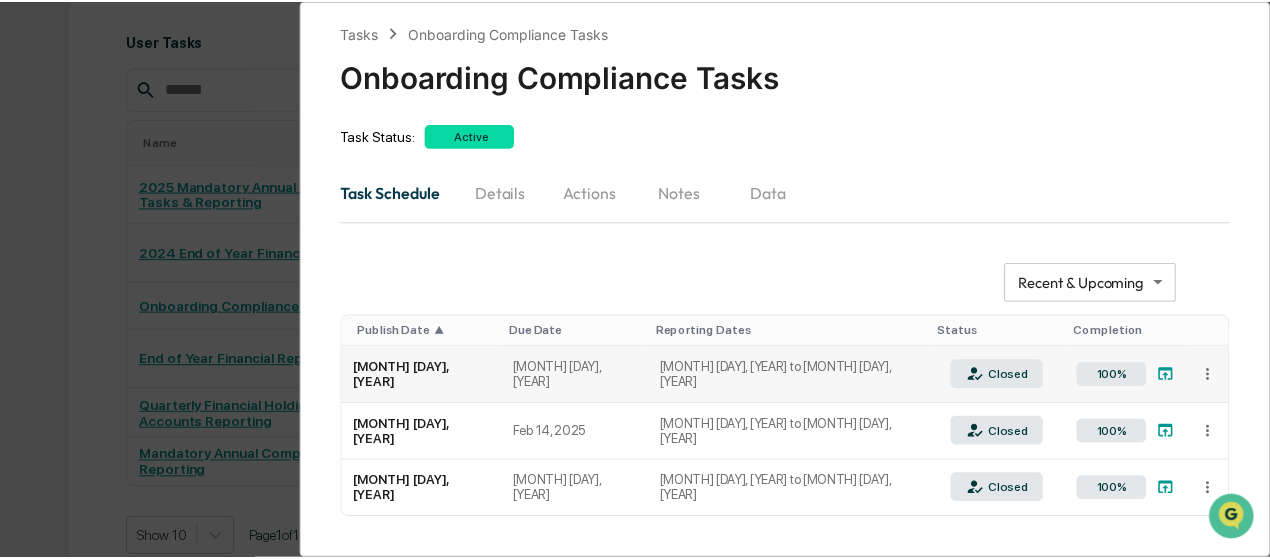 scroll, scrollTop: 44, scrollLeft: 0, axis: vertical 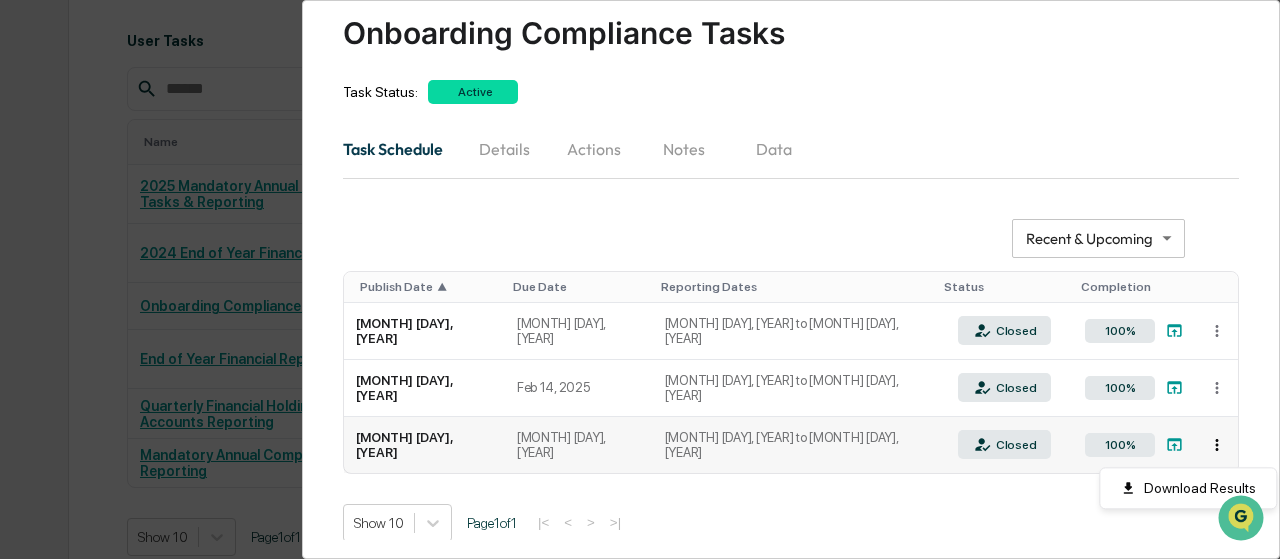 click on "**********" at bounding box center (640, 32) 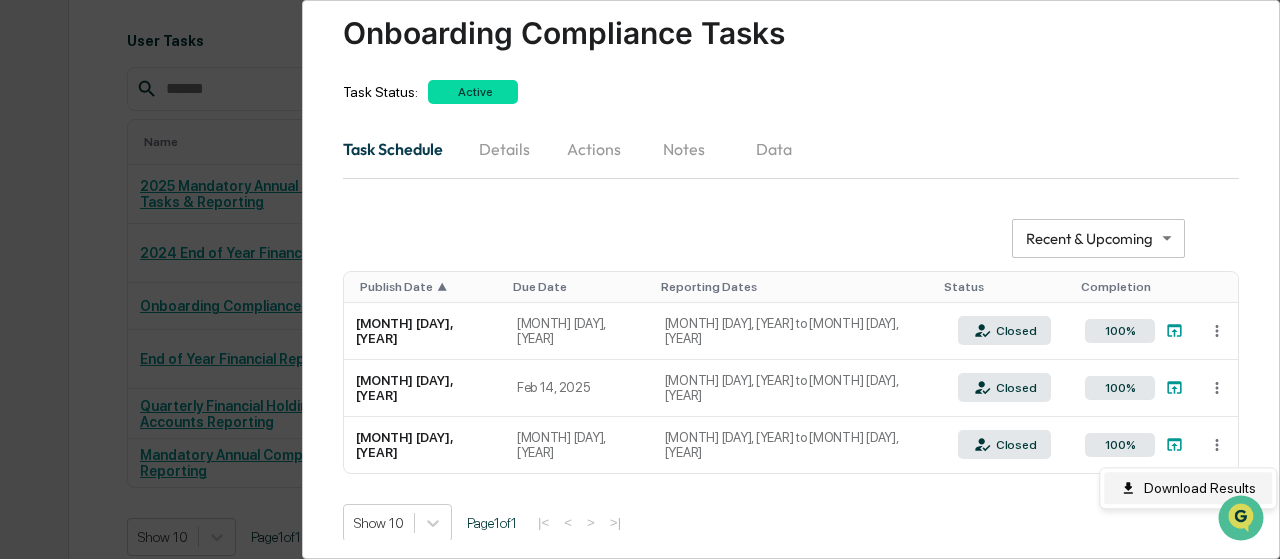click on "Download Results" at bounding box center [1188, 488] 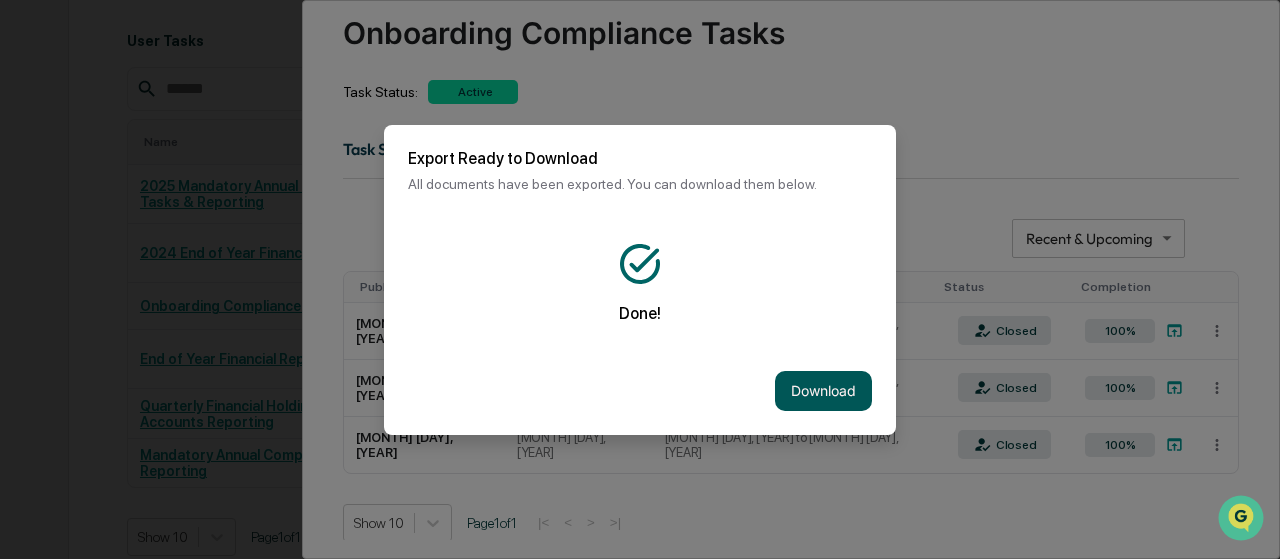 click on "Download" at bounding box center [823, 391] 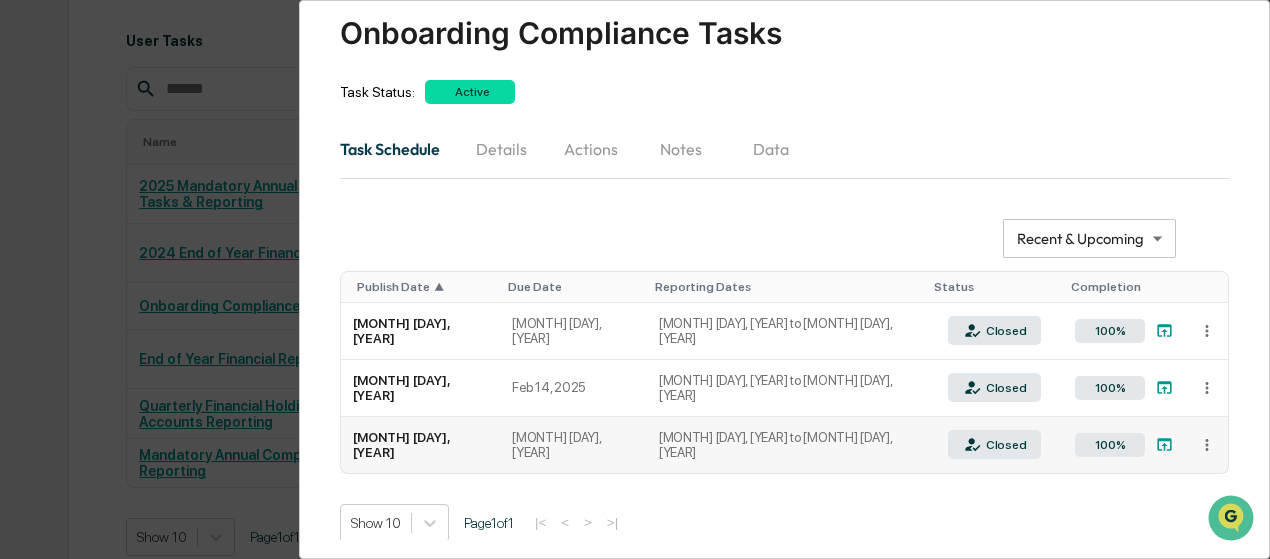 click on "100%" at bounding box center [1124, 445] 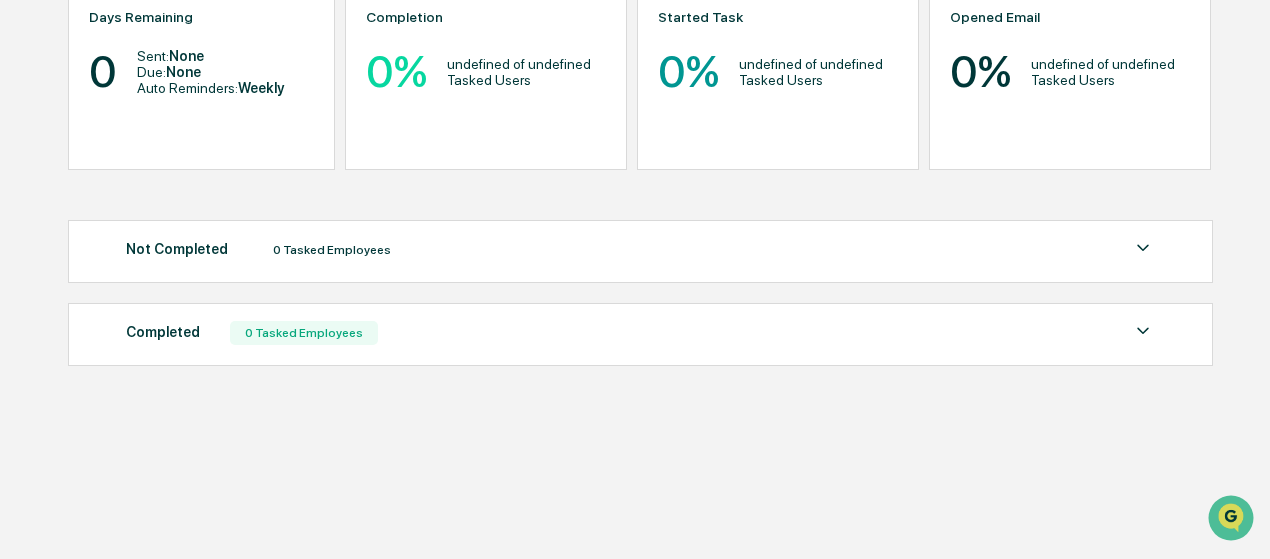 scroll, scrollTop: 94, scrollLeft: 0, axis: vertical 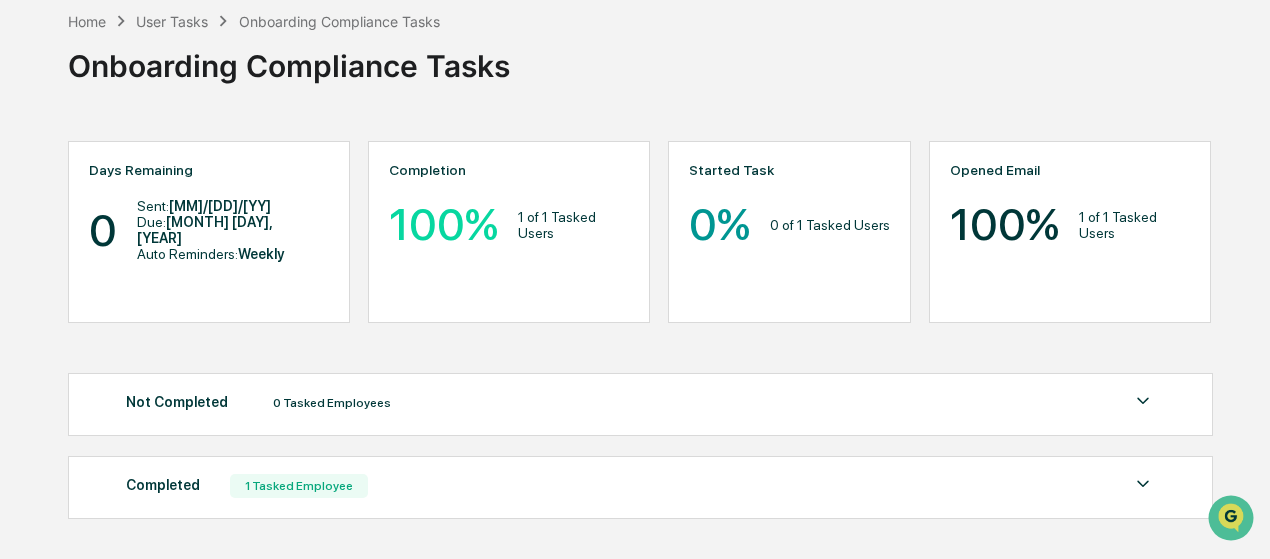 click on "Completed 1 Tasked Employee   Name Completed At Task Sent Reminders Sent Opened Email [FIRST] [LAST] [MM]/[DD]/[YYYY], [HH]:[MM] [AM/PM] [MM]/[DD]/[YYYY], [HH]:[MM] [AM/PM] 1   Yes Show 10 Page  1  of  1   |<   <   >   >|" at bounding box center (640, 487) 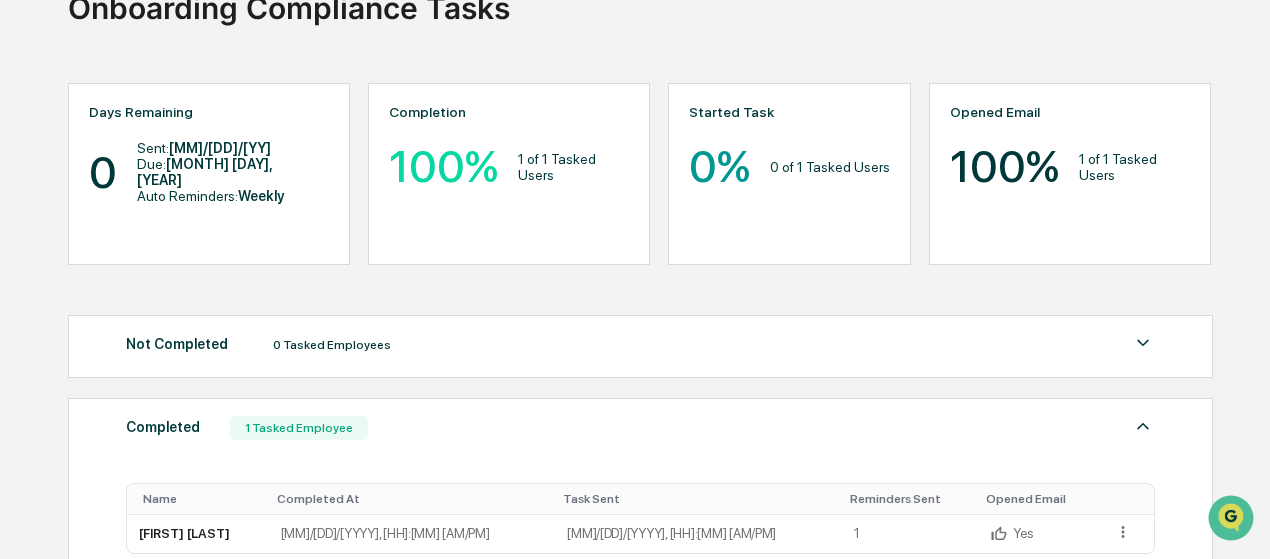 scroll, scrollTop: 238, scrollLeft: 0, axis: vertical 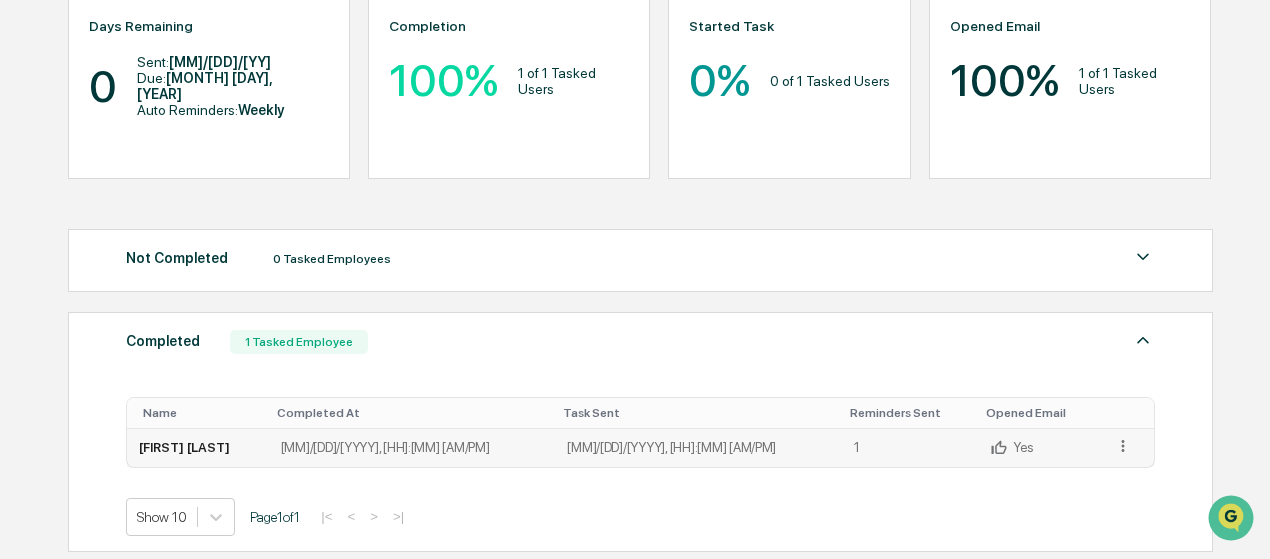 click 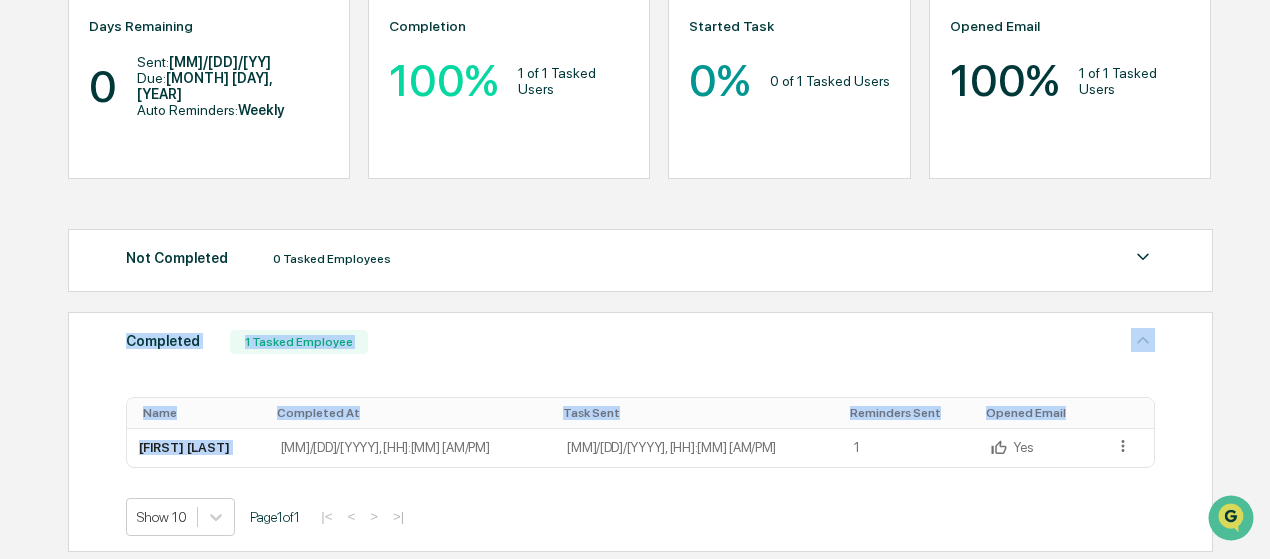 drag, startPoint x: 185, startPoint y: 441, endPoint x: 239, endPoint y: 219, distance: 228.47319 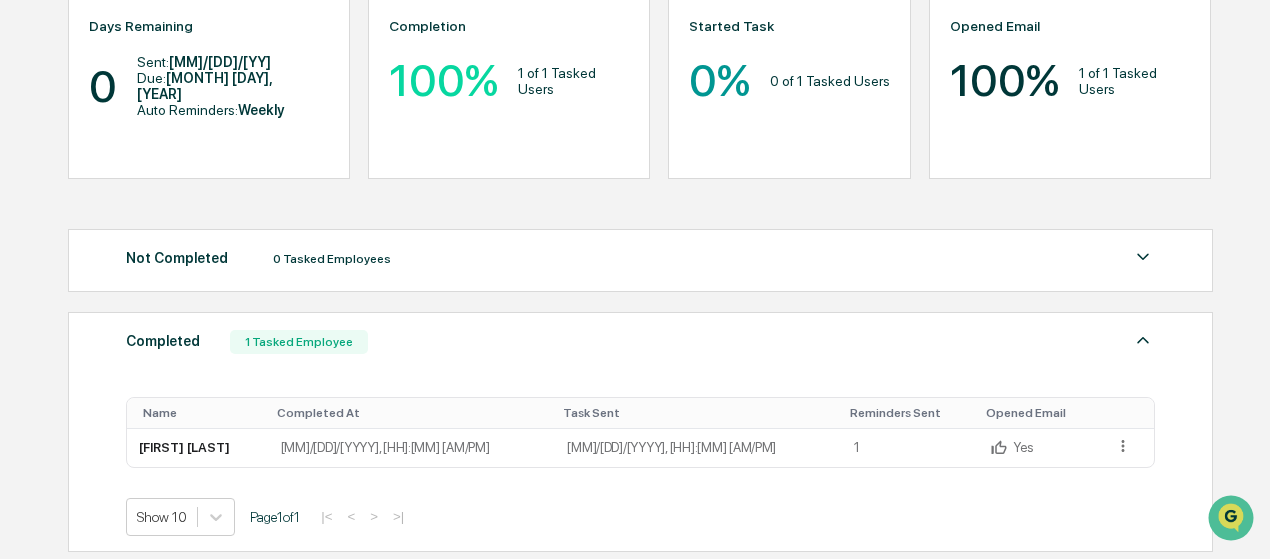 click on "100%" at bounding box center (443, 80) 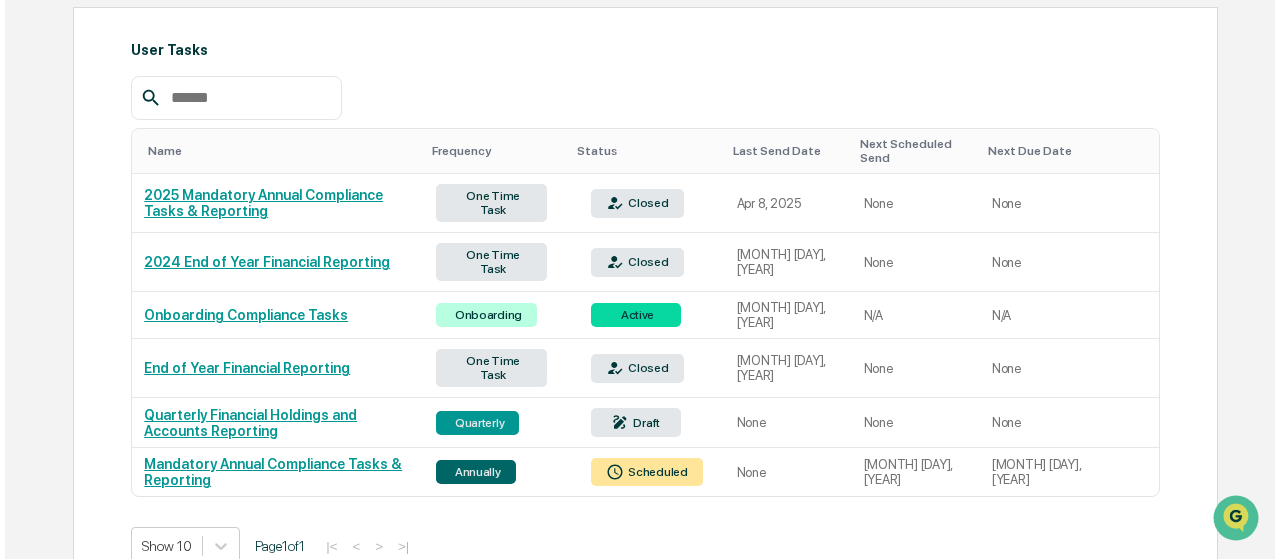 scroll, scrollTop: 247, scrollLeft: 0, axis: vertical 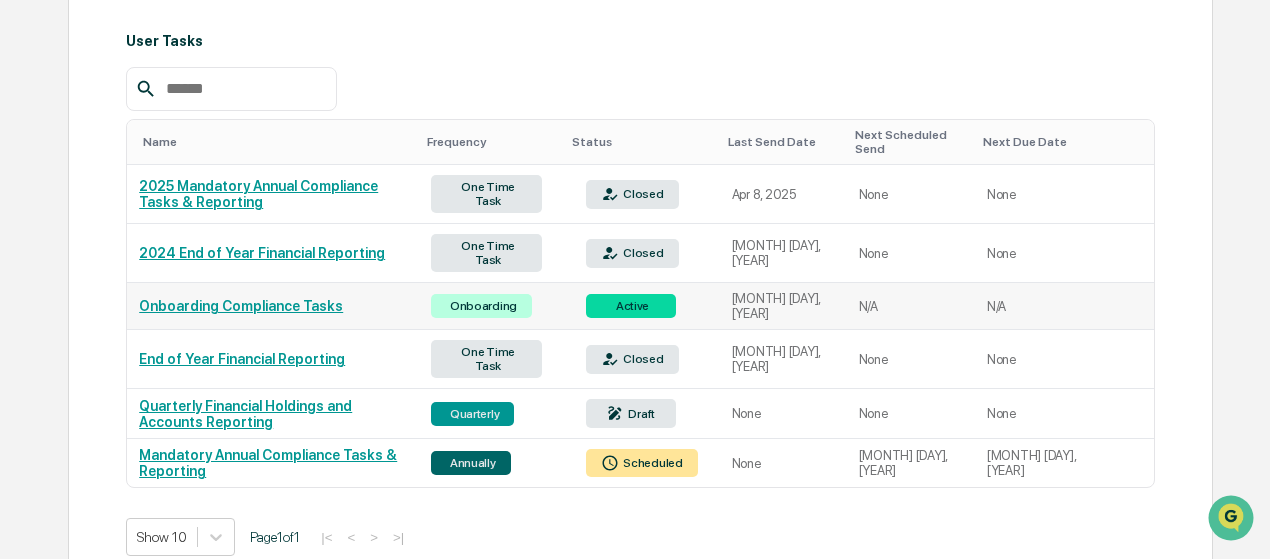 click on "Onboarding Compliance Tasks" at bounding box center (273, 306) 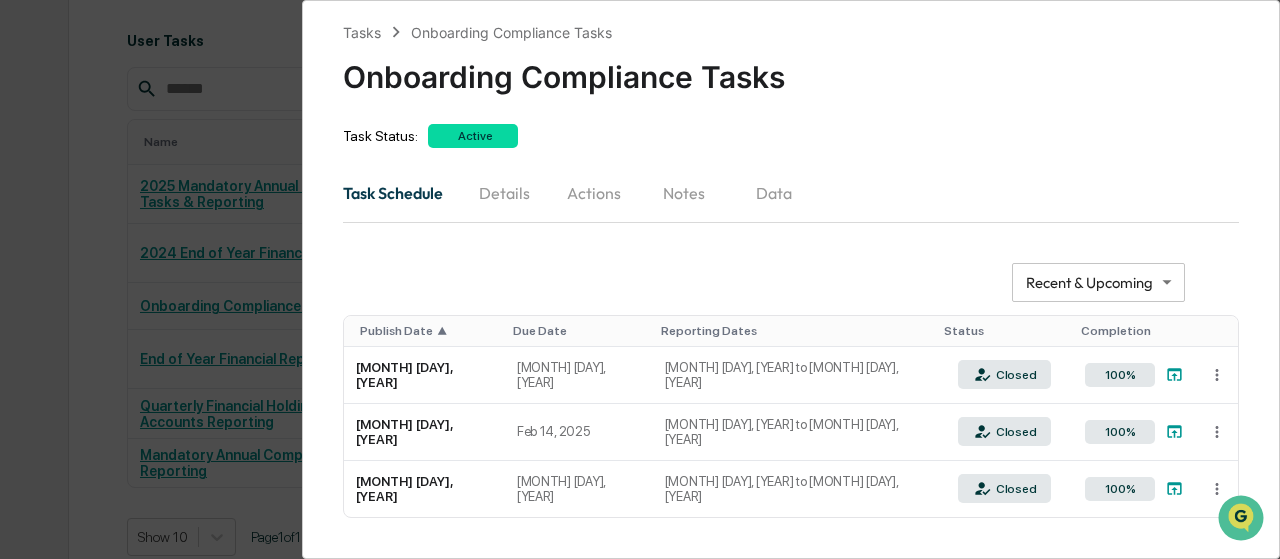 click on "Details" at bounding box center (504, 193) 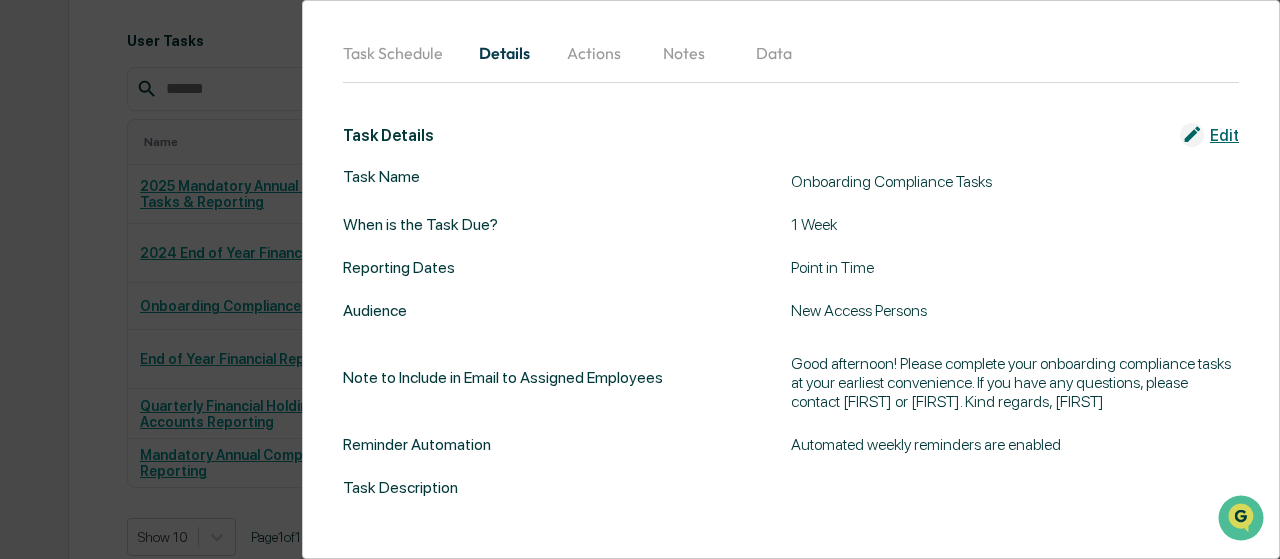 scroll, scrollTop: 4, scrollLeft: 0, axis: vertical 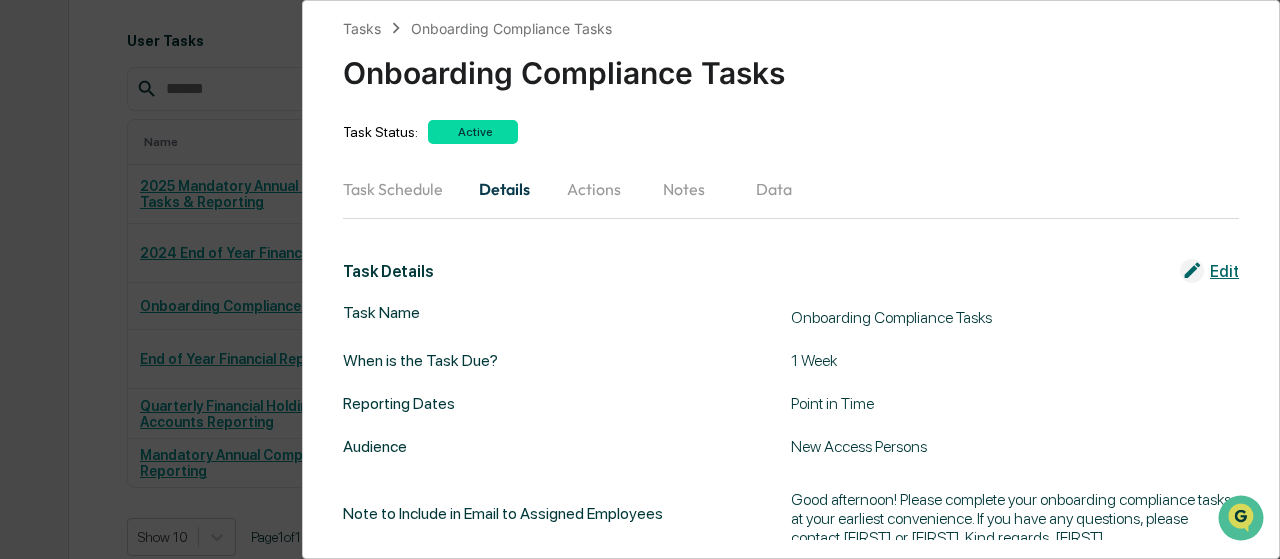 click on "Actions" at bounding box center [594, 189] 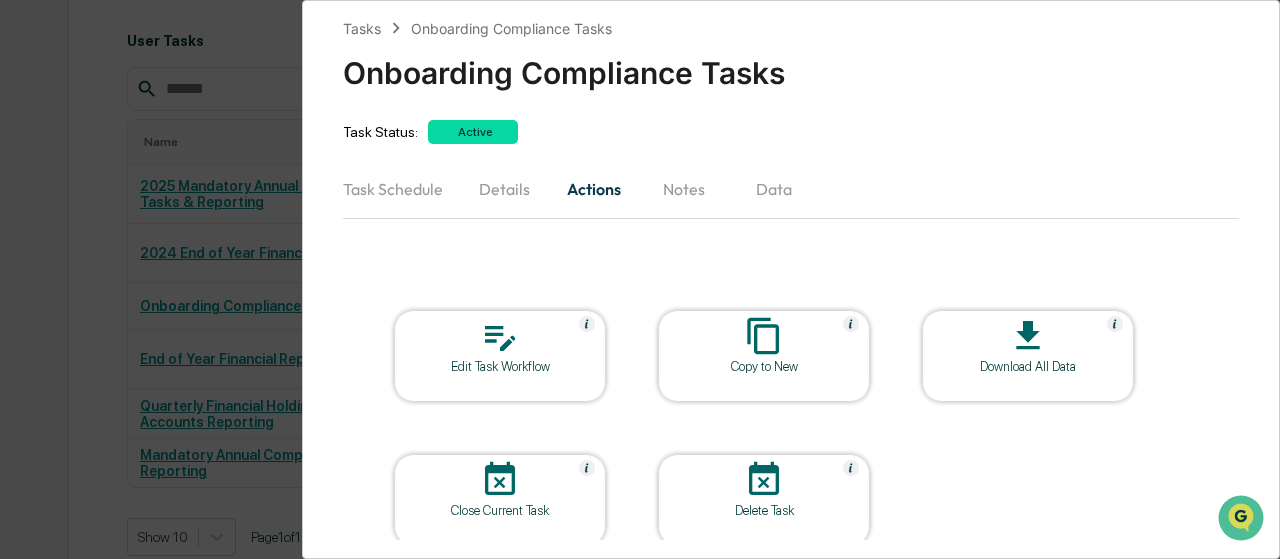 click on "Notes" at bounding box center (684, 189) 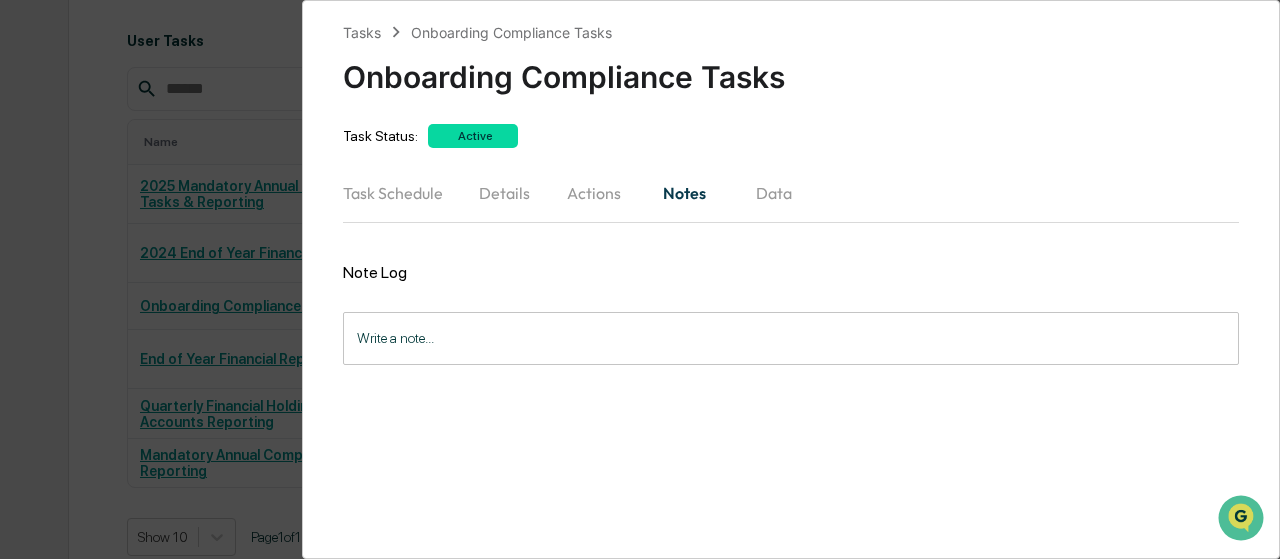 scroll, scrollTop: 0, scrollLeft: 0, axis: both 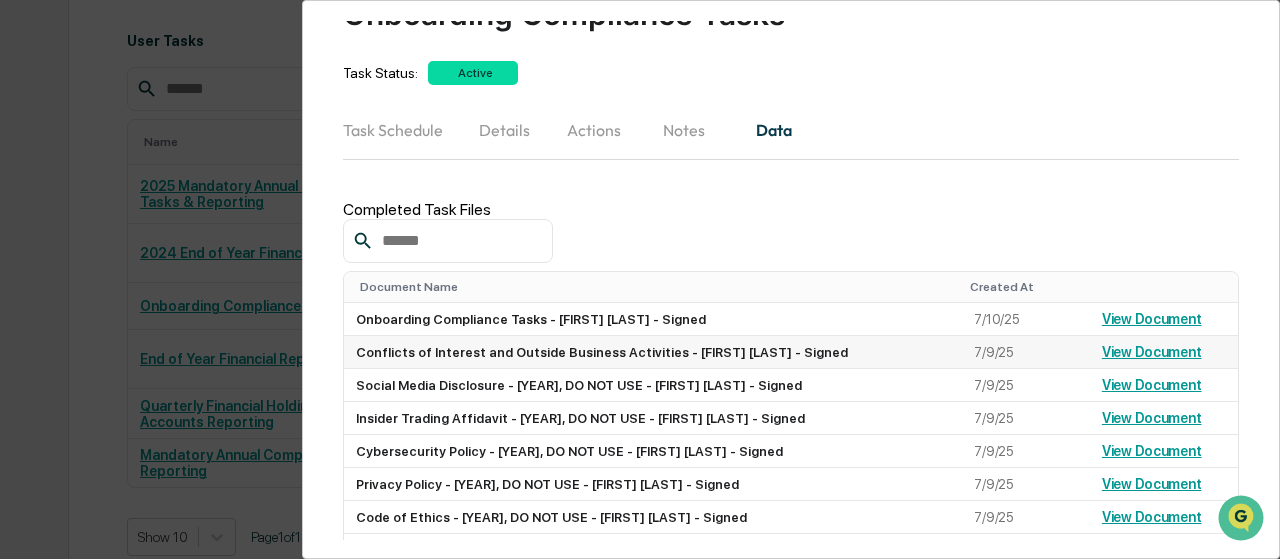 click on "View Document" at bounding box center (1152, 352) 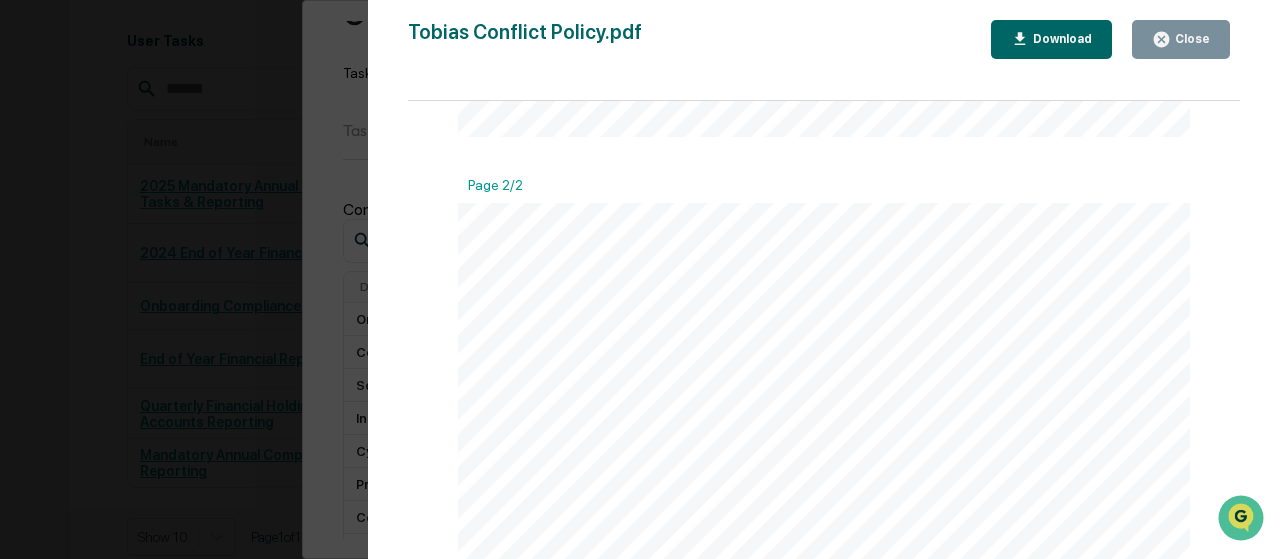 scroll, scrollTop: 958, scrollLeft: 0, axis: vertical 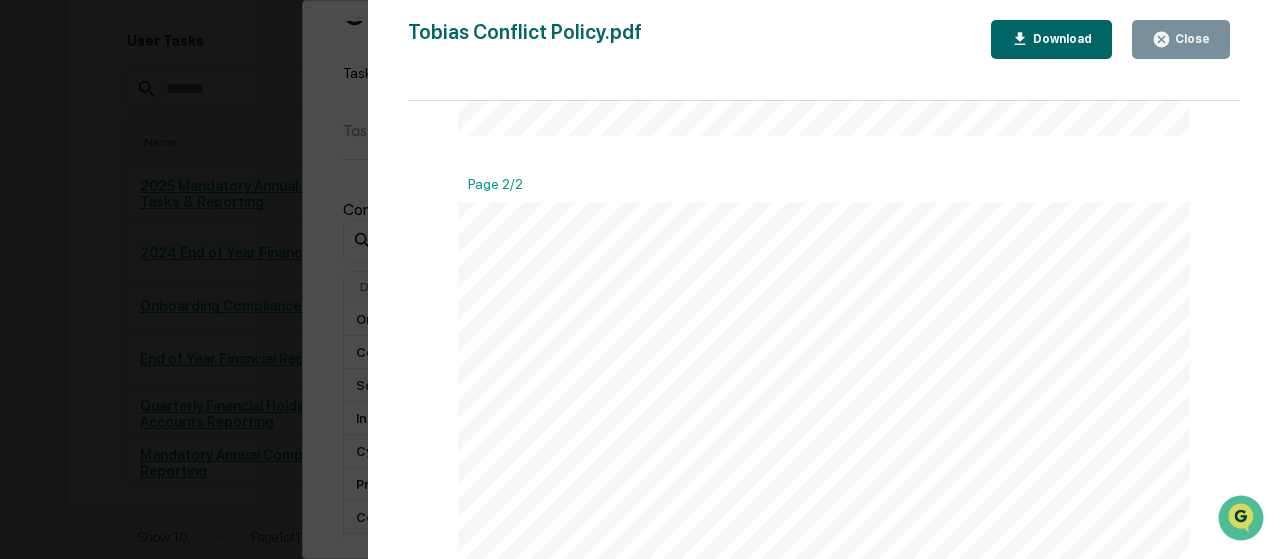 click on "I   will   disclose   conflicts   of   interest   or   outside   business   activities   as   outlined   below.   Furthermore,   by   signing   below   I   affirm   my   understanding   and   acceptance   of the   “Conflicts   of   Interest   and   Outside   Business   Activities”   policy   in   the   Compliance   Manual,   and   agree   to   notify   the   Chief   Compliance   Officer   (or   their designee)   if   other   conflict   of   interests   or   outside   business   activities   arise. By   clicking   "Acknowledge"   I   agree   to   electronically   sign   the   above   document,   indicating   that   I   fully   agree   to   abide   by   the   stated   policies.   I   agree   that   the electronic   signatures   appearing   on   this   document   are   the   same   as   handwritten   signatures   for   the   purposes   of   validity,   enforceability,   and   admissibility. E- Signature:   [YEAR]-[MM]-[DD]T[HH]:[MM]:[SS].sssZ [FIRST]   [MIDDLE]   [LAST] [FIRST]   [LAST] Greenboard   Electronic" at bounding box center [824, -338] 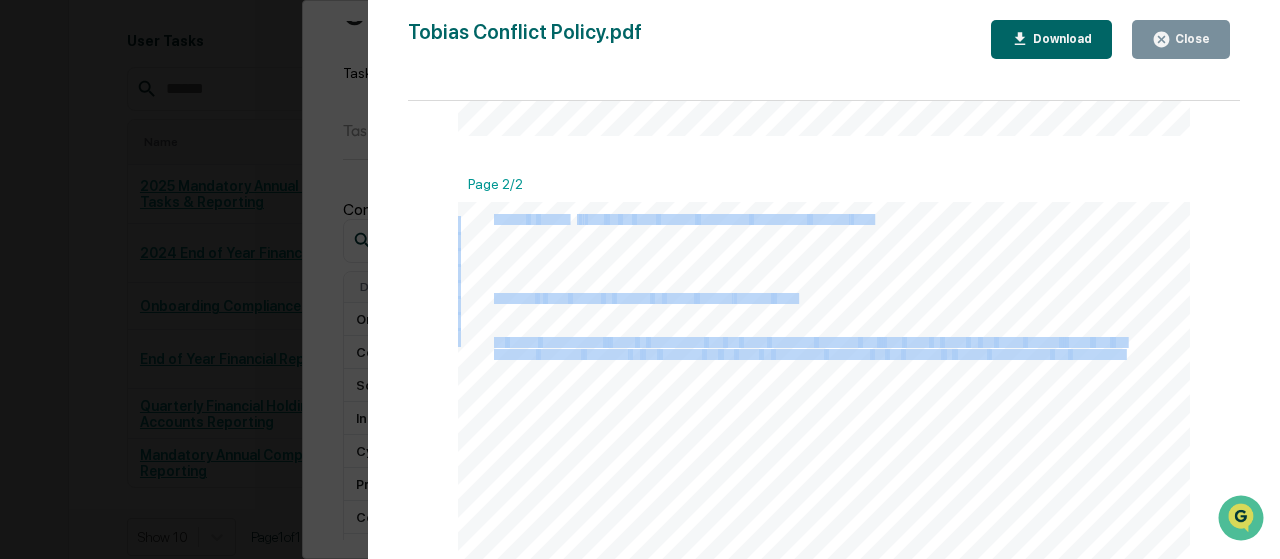 click on "I   will   disclose   conflicts   of   interest   or   outside   business   activities   as   outlined   below.   Furthermore,   by   signing   below   I   affirm   my   understanding   and   acceptance   of the   “Conflicts   of   Interest   and   Outside   Business   Activities”   policy   in   the   Compliance   Manual,   and   agree   to   notify   the   Chief   Compliance   Officer   (or   their designee)   if   other   conflict   of   interests   or   outside   business   activities   arise. By   clicking   "Acknowledge"   I   agree   to   electronically   sign   the   above   document,   indicating   that   I   fully   agree   to   abide   by   the   stated   policies.   I   agree   that   the electronic   signatures   appearing   on   this   document   are   the   same   as   handwritten   signatures   for   the   purposes   of   validity,   enforceability,   and   admissibility. E- Signature:   [YEAR]-[MM]-[DD]T[HH]:[MM]:[SS].sssZ [FIRST]   [MIDDLE]   [LAST] [FIRST]   [LAST] Greenboard   Electronic" at bounding box center [824, -338] 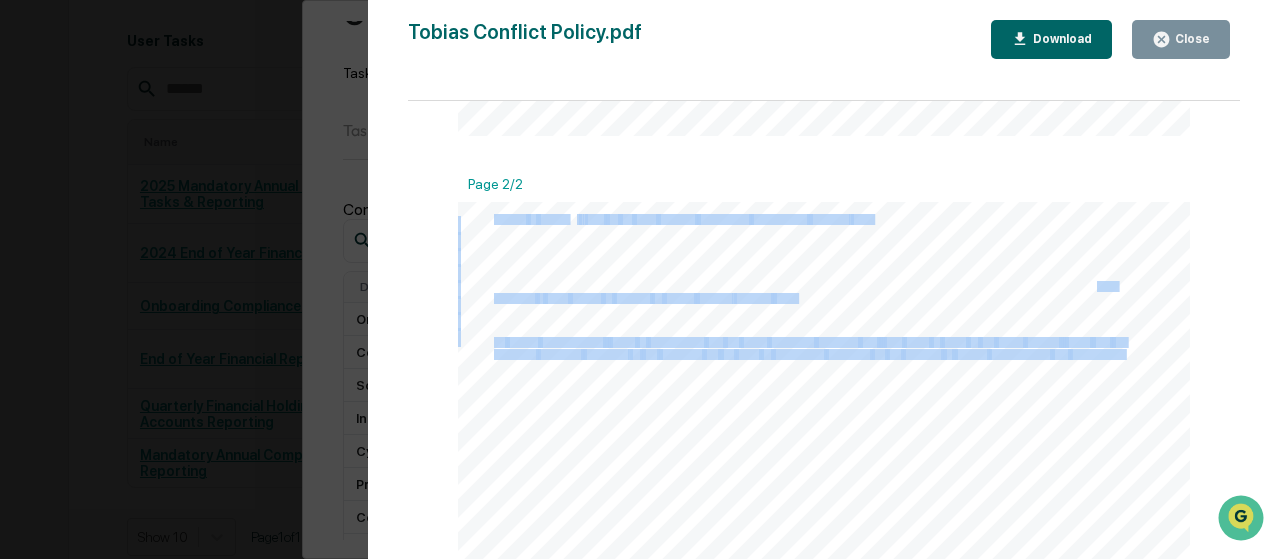 click on "I   will   disclose   conflicts   of   interest   or   outside   business   activities   as   outlined   below.   Furthermore,   by   signing   below   I   affirm   my   understanding   and   acceptance   of the   “Conflicts   of   Interest   and   Outside   Business   Activities”   policy   in   the   Compliance   Manual,   and   agree   to   notify   the   Chief   Compliance   Officer   (or   their designee)   if   other   conflict   of   interests   or   outside   business   activities   arise. By   clicking   "Acknowledge"   I   agree   to   electronically   sign   the   above   document,   indicating   that   I   fully   agree   to   abide   by   the   stated   policies.   I   agree   that   the electronic   signatures   appearing   on   this   document   are   the   same   as   handwritten   signatures   for   the   purposes   of   validity,   enforceability,   and   admissibility. E- Signature:   [YEAR]-[MM]-[DD]T[HH]:[MM]:[SS].sssZ [FIRST]   [MIDDLE]   [LAST] [FIRST]   [LAST] Greenboard   Electronic" at bounding box center [824, -338] 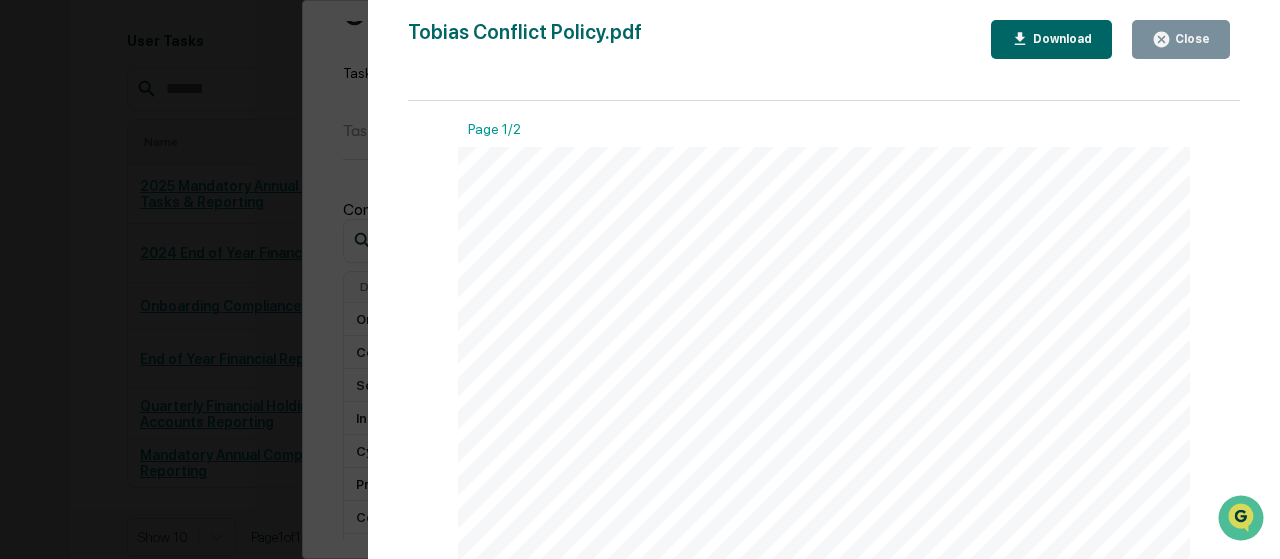 click on "Close" at bounding box center (1181, 39) 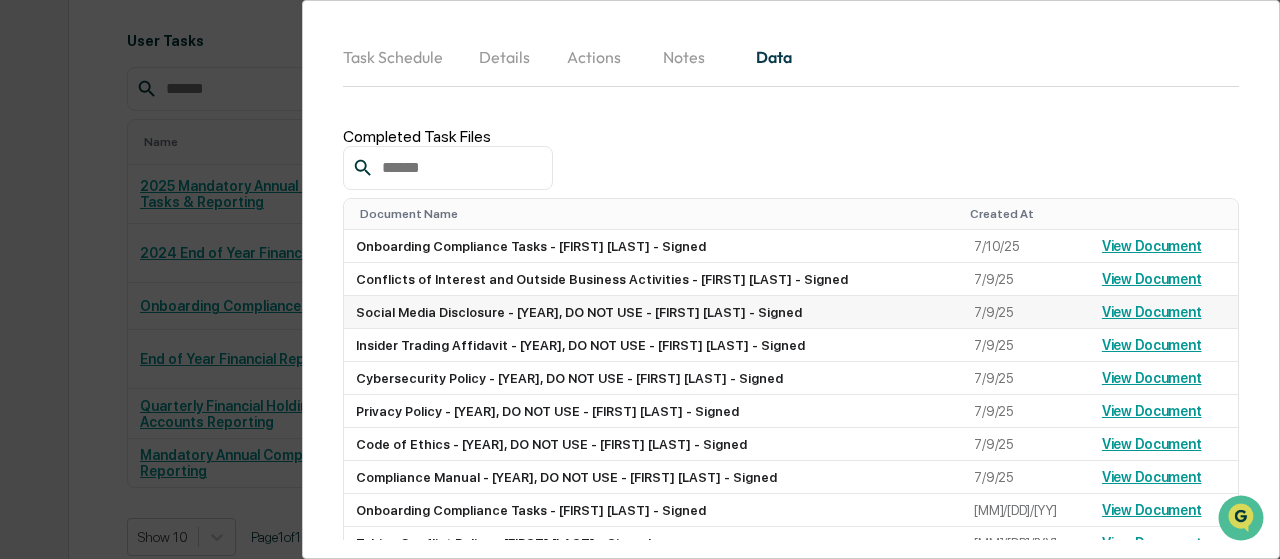 scroll, scrollTop: 63, scrollLeft: 0, axis: vertical 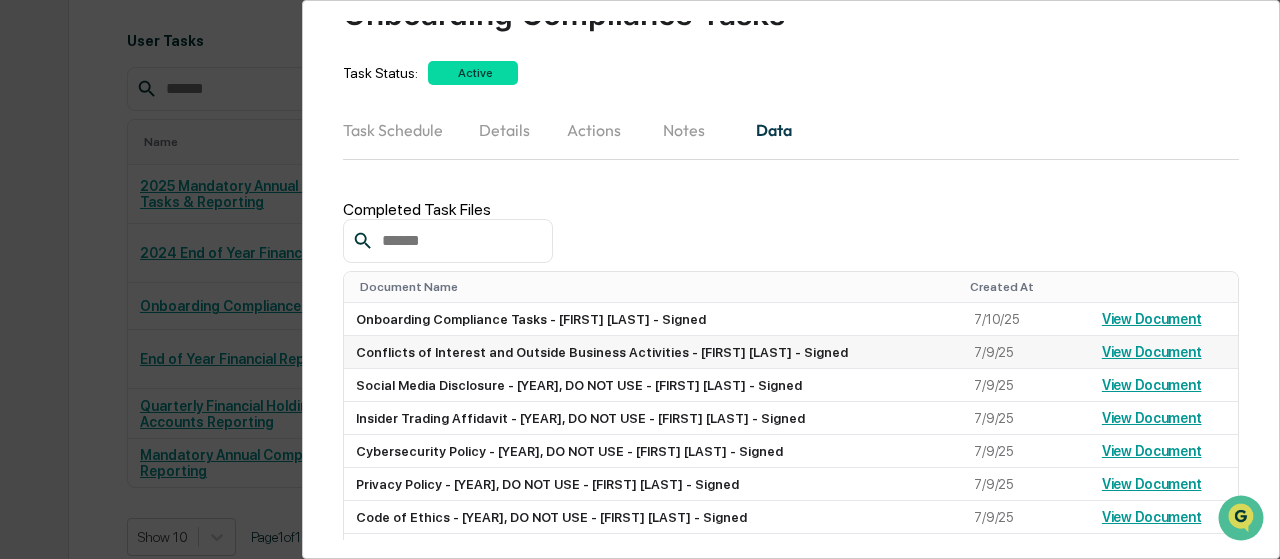 drag, startPoint x: 546, startPoint y: 350, endPoint x: 903, endPoint y: 342, distance: 357.08963 